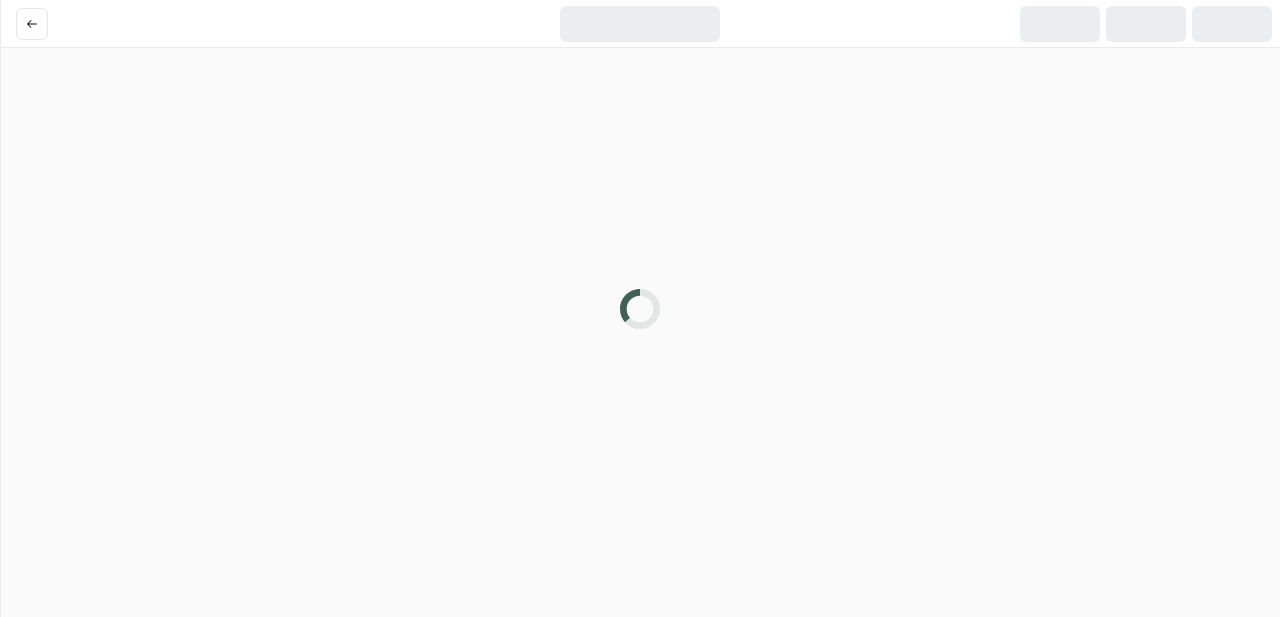 scroll, scrollTop: 0, scrollLeft: 0, axis: both 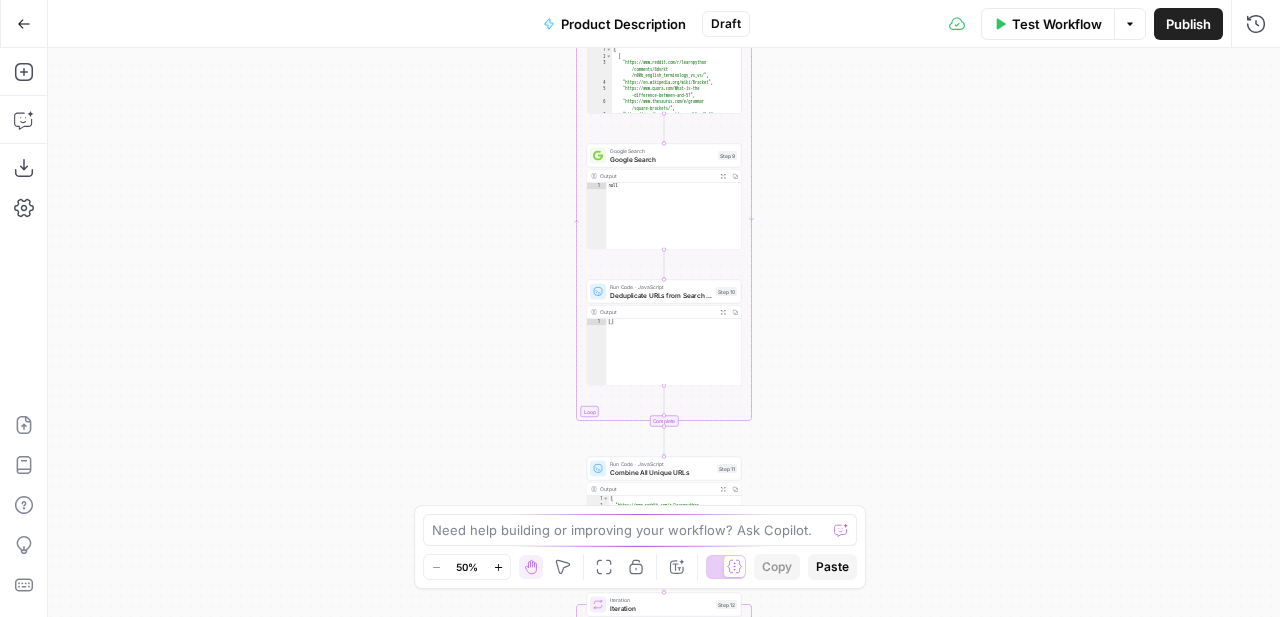 click 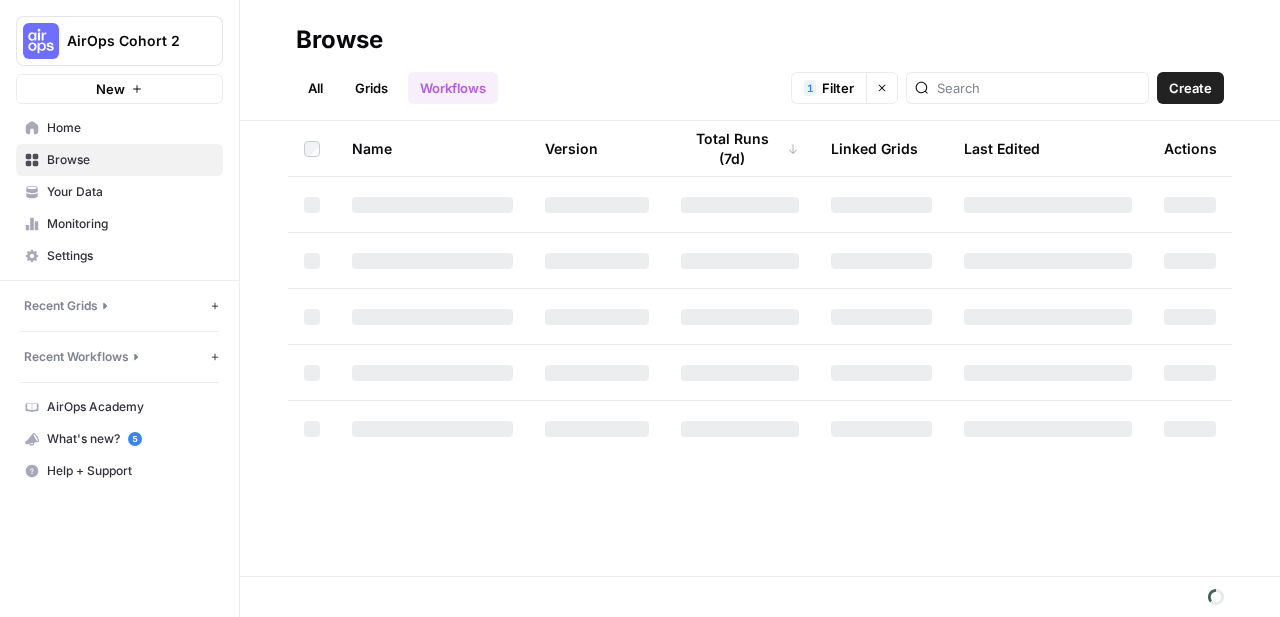 scroll, scrollTop: 0, scrollLeft: 0, axis: both 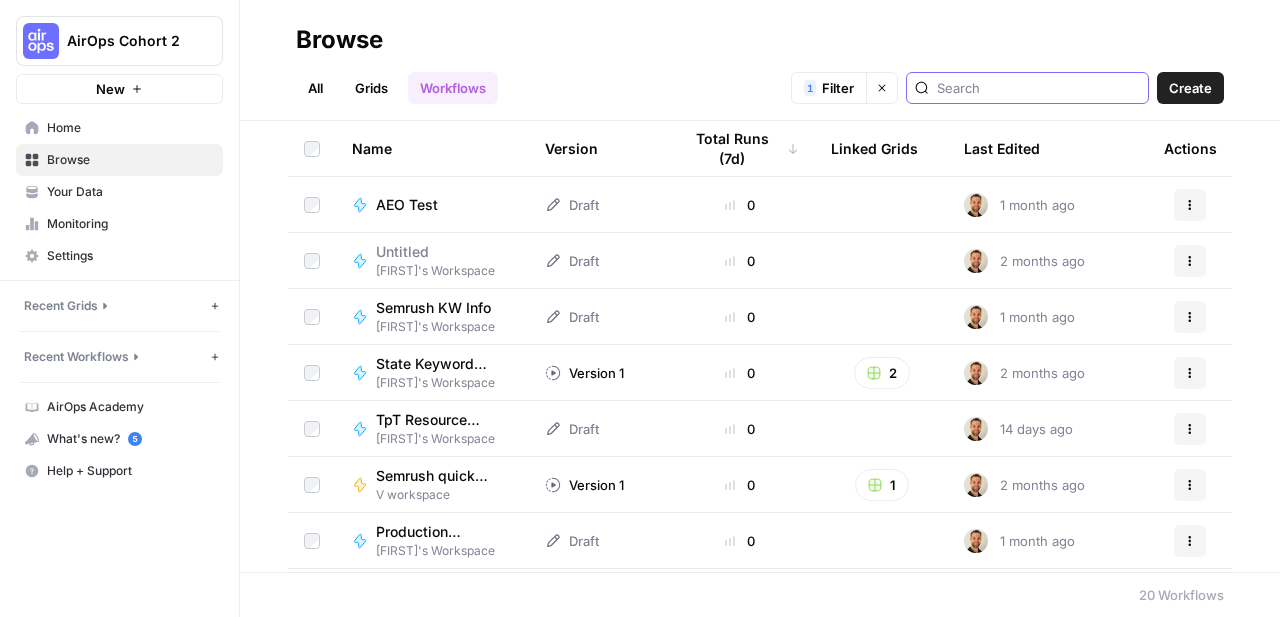 click at bounding box center (1038, 88) 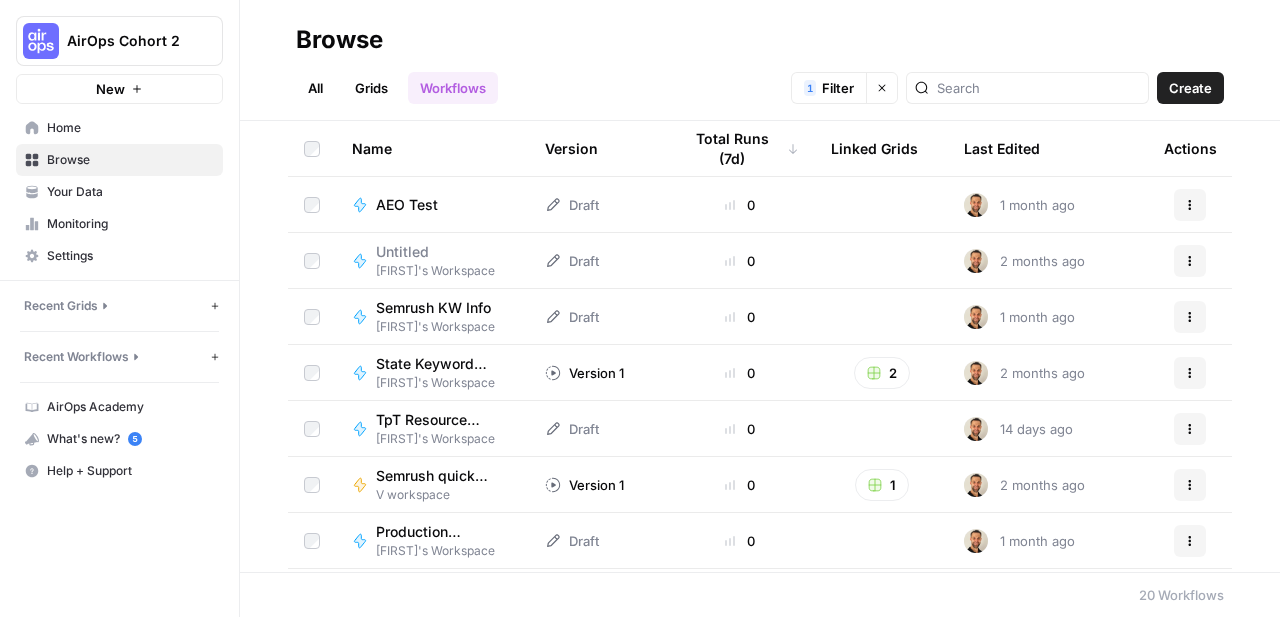 click 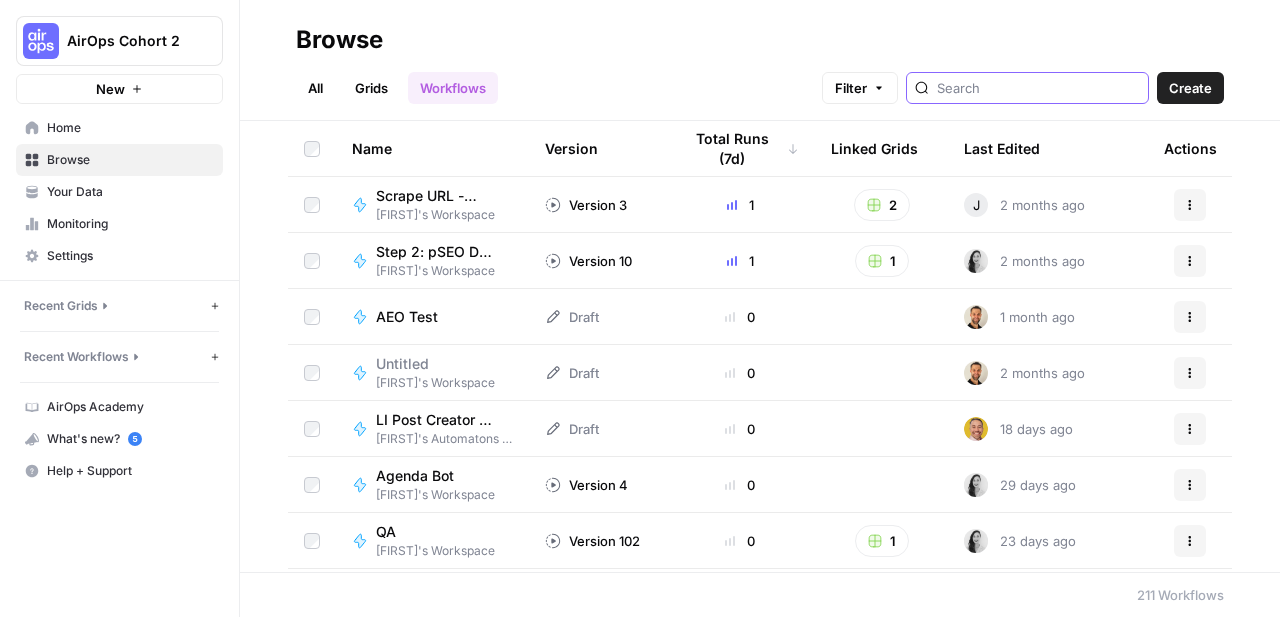click at bounding box center (1038, 88) 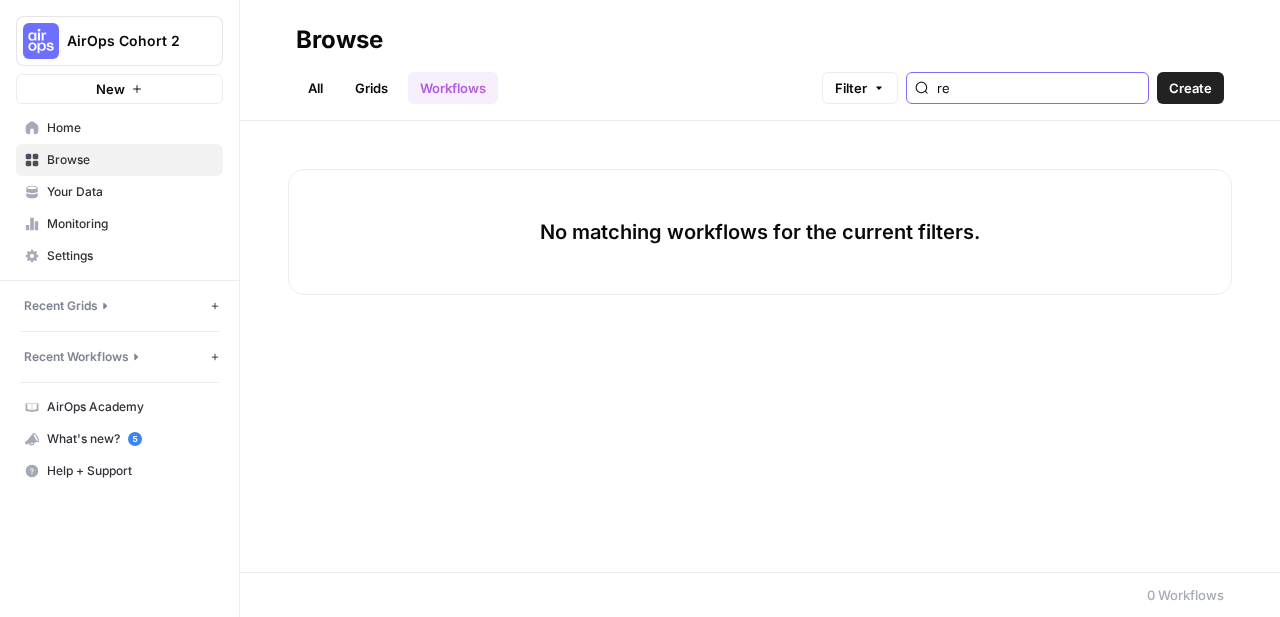 type on "r" 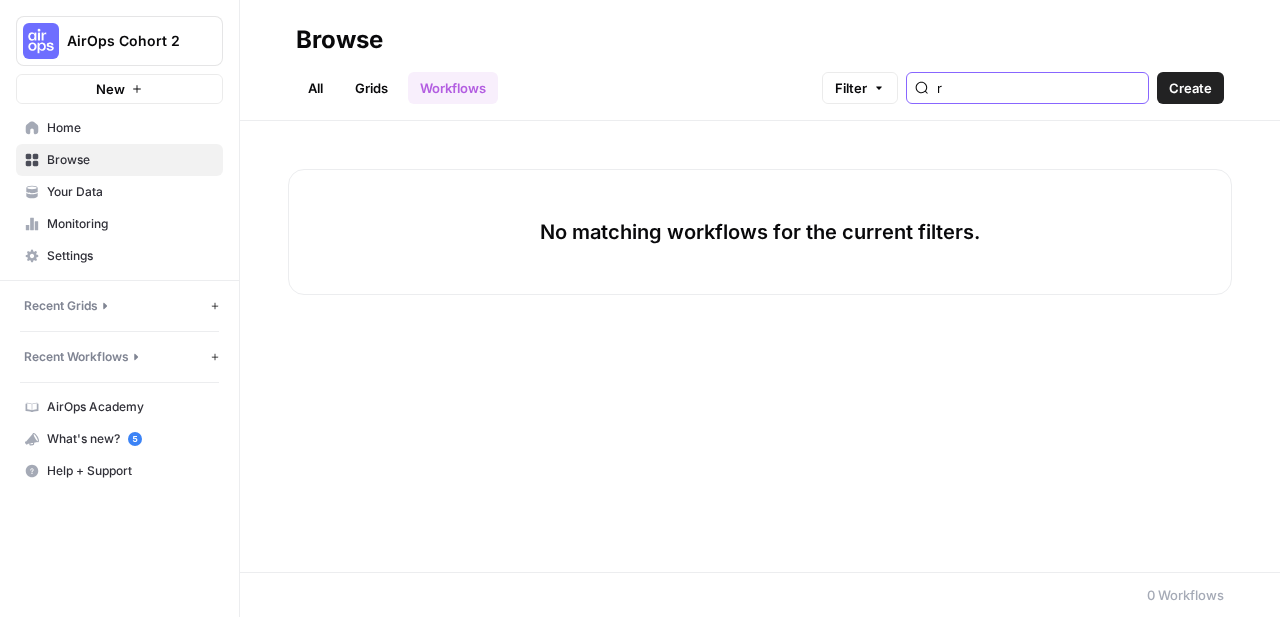 type 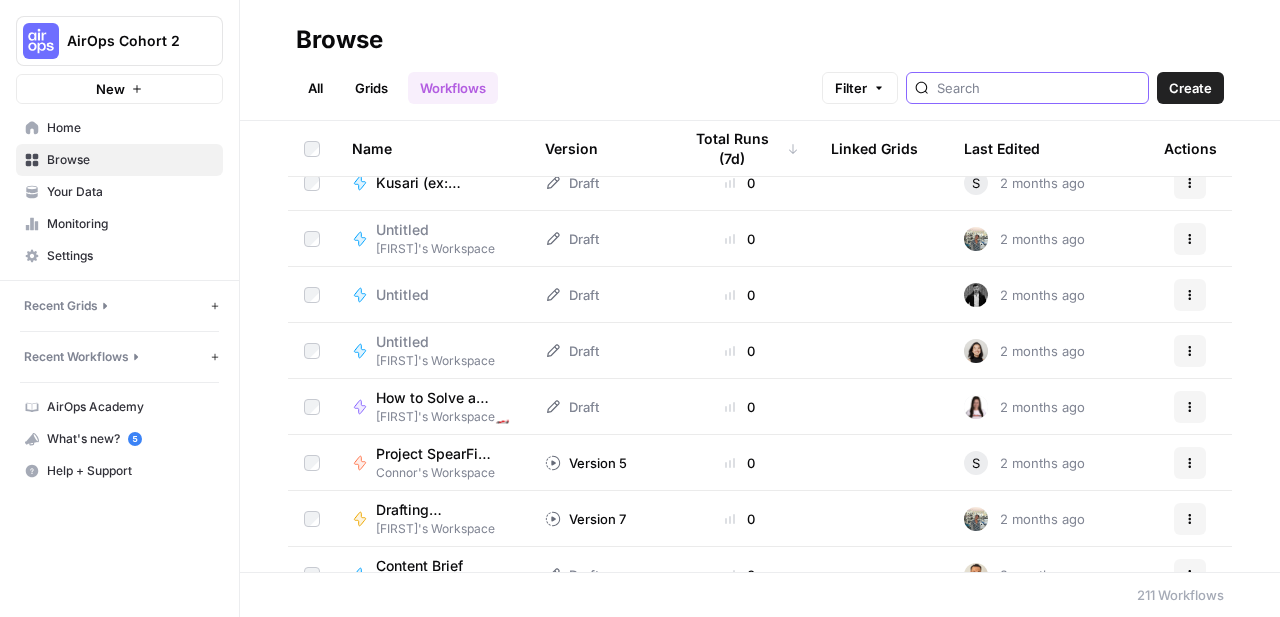 scroll, scrollTop: 8959, scrollLeft: 0, axis: vertical 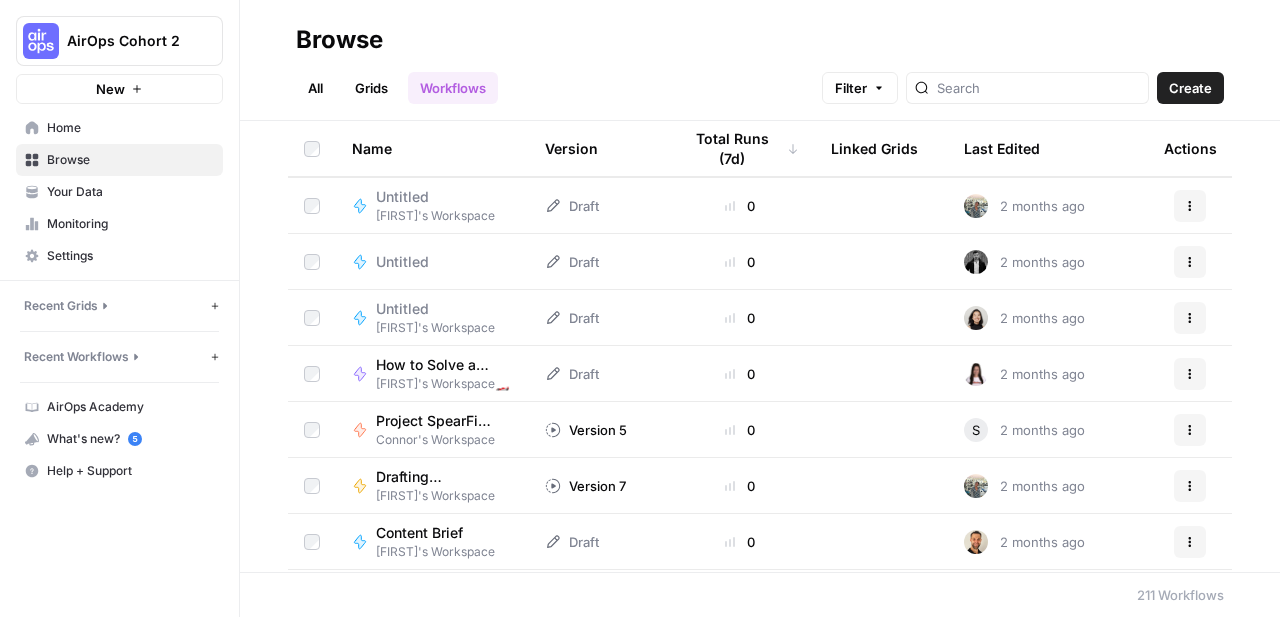 click on "All" at bounding box center [315, 88] 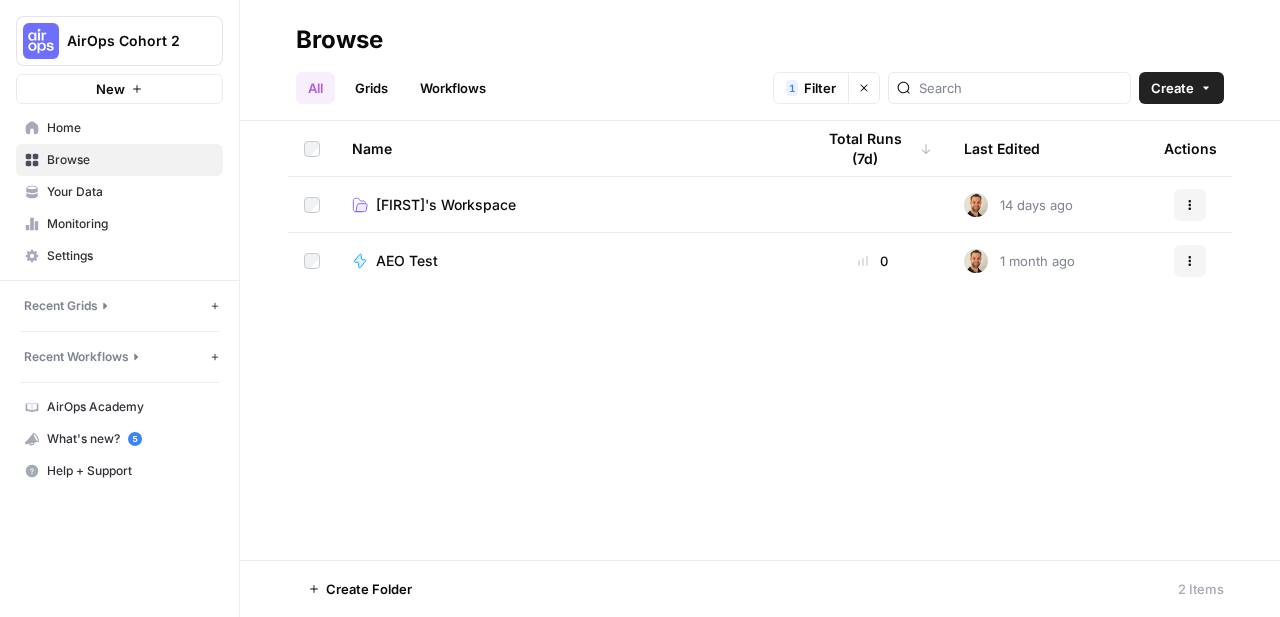 click 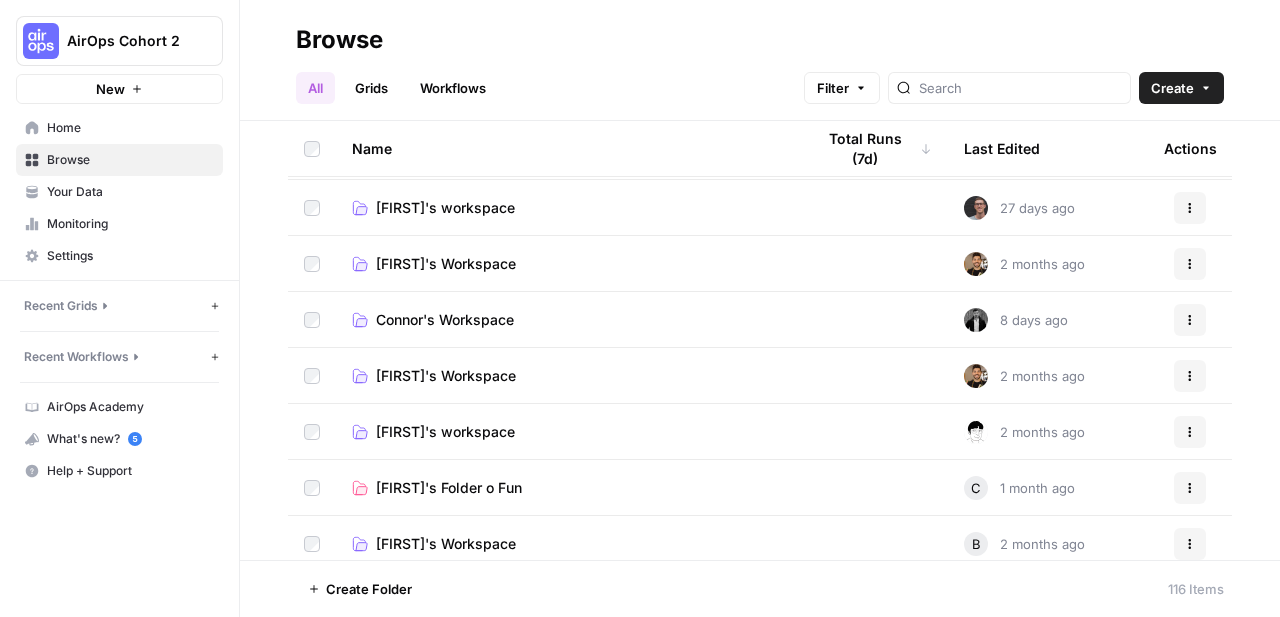 scroll, scrollTop: 997, scrollLeft: 0, axis: vertical 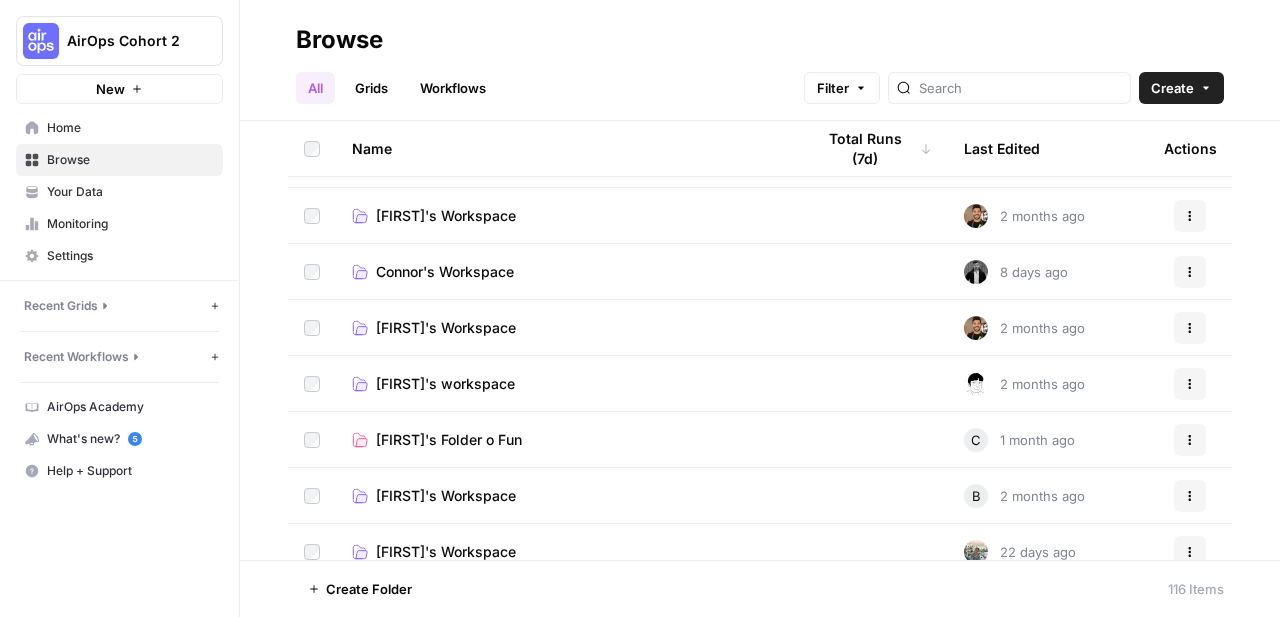 click on "Connor's Workspace" at bounding box center (445, 272) 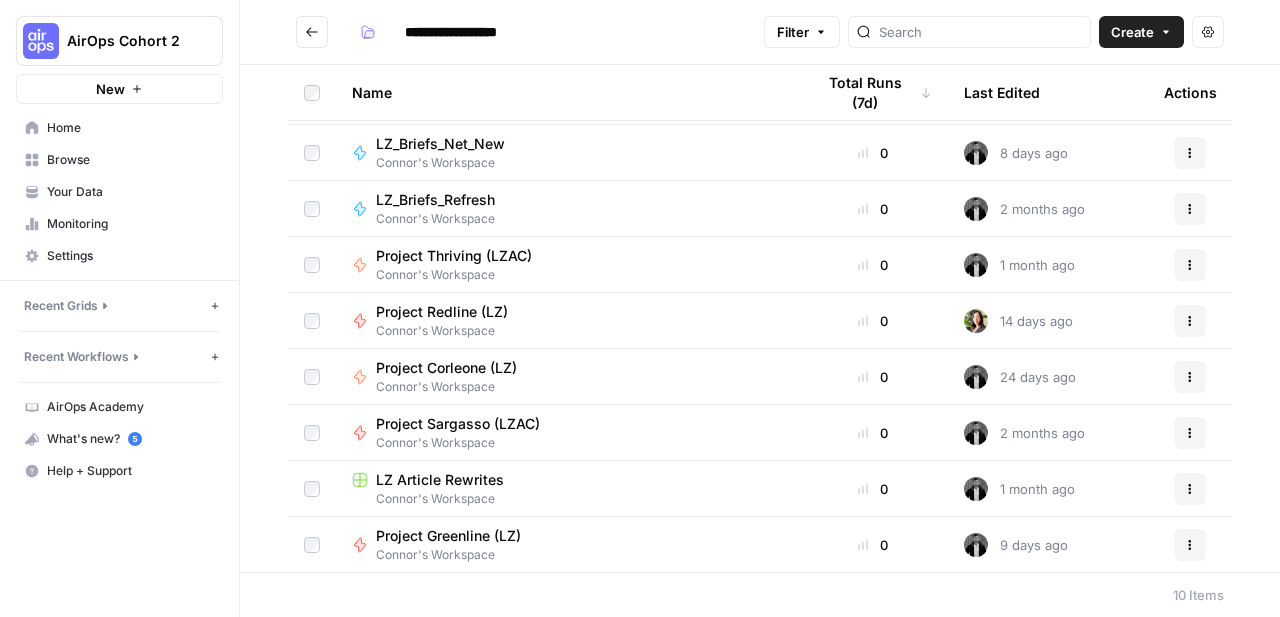 scroll, scrollTop: 0, scrollLeft: 0, axis: both 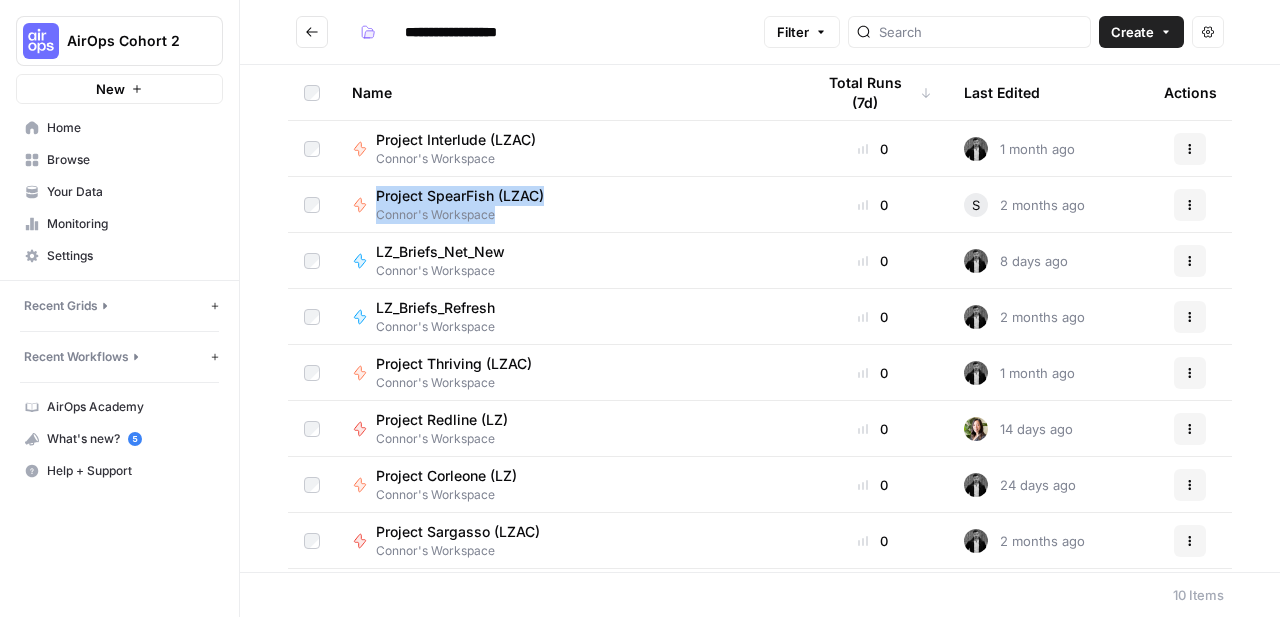 click on "LZ_Briefs_Net_New" at bounding box center [440, 252] 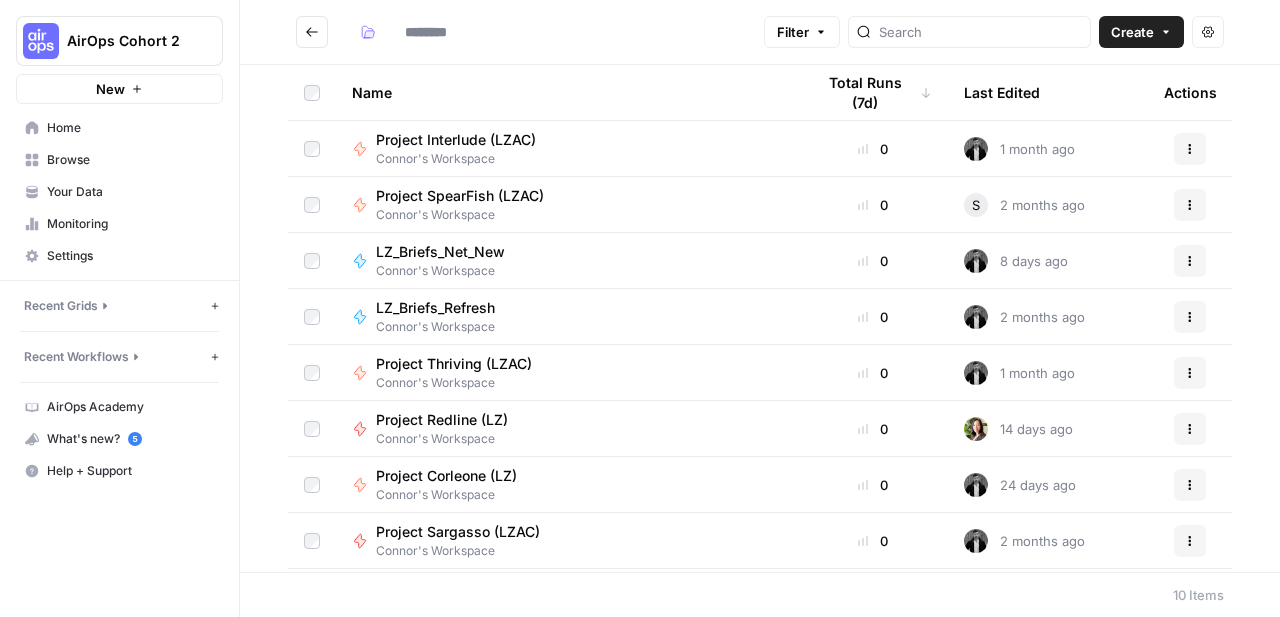type on "**********" 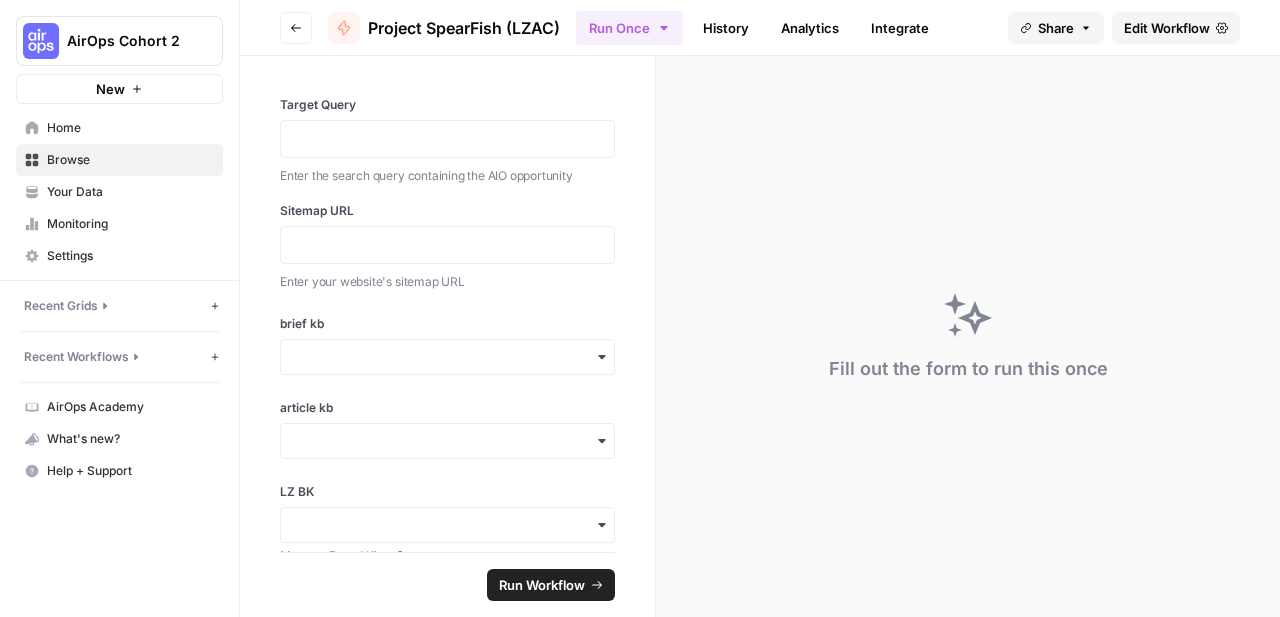 scroll, scrollTop: 0, scrollLeft: 0, axis: both 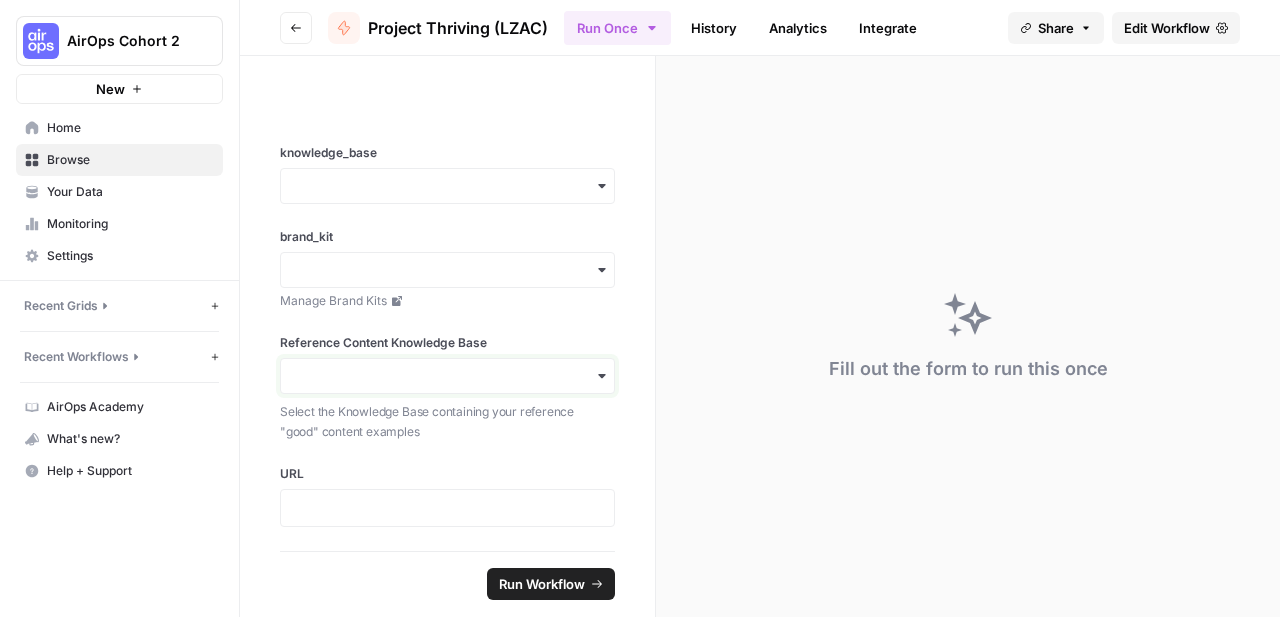click on "Reference Content Knowledge Base" at bounding box center [447, 376] 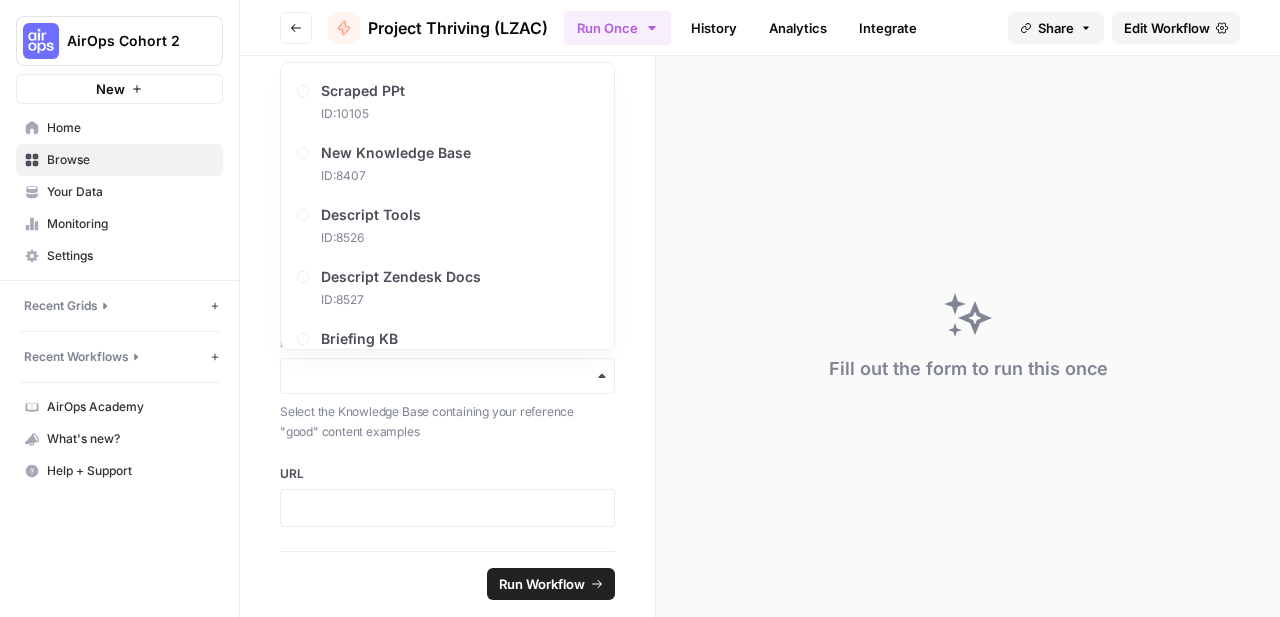 click on "Fill out the form to run this once" at bounding box center (968, 336) 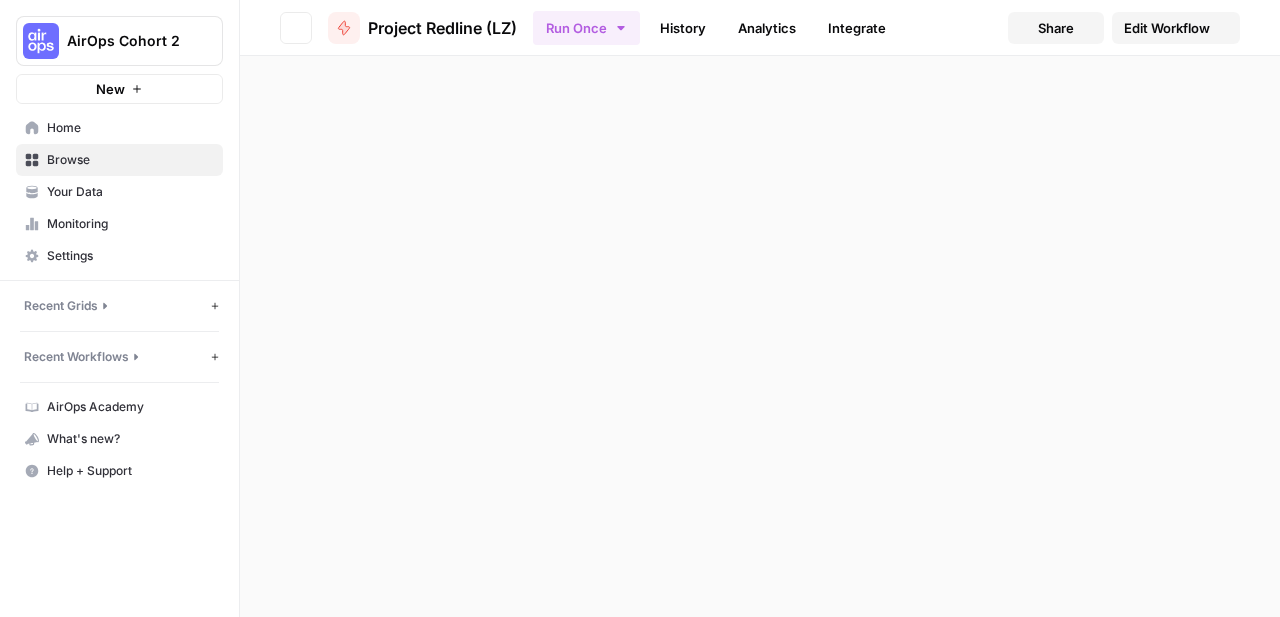 scroll, scrollTop: 0, scrollLeft: 0, axis: both 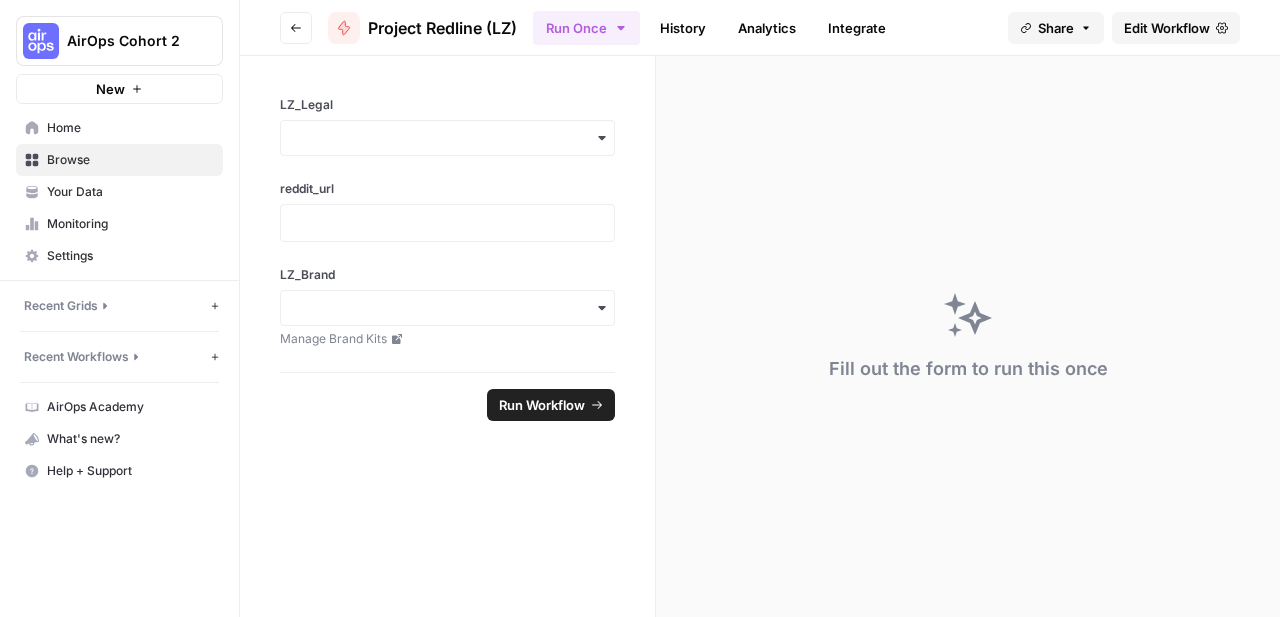 click on "Edit Workflow" at bounding box center [1167, 28] 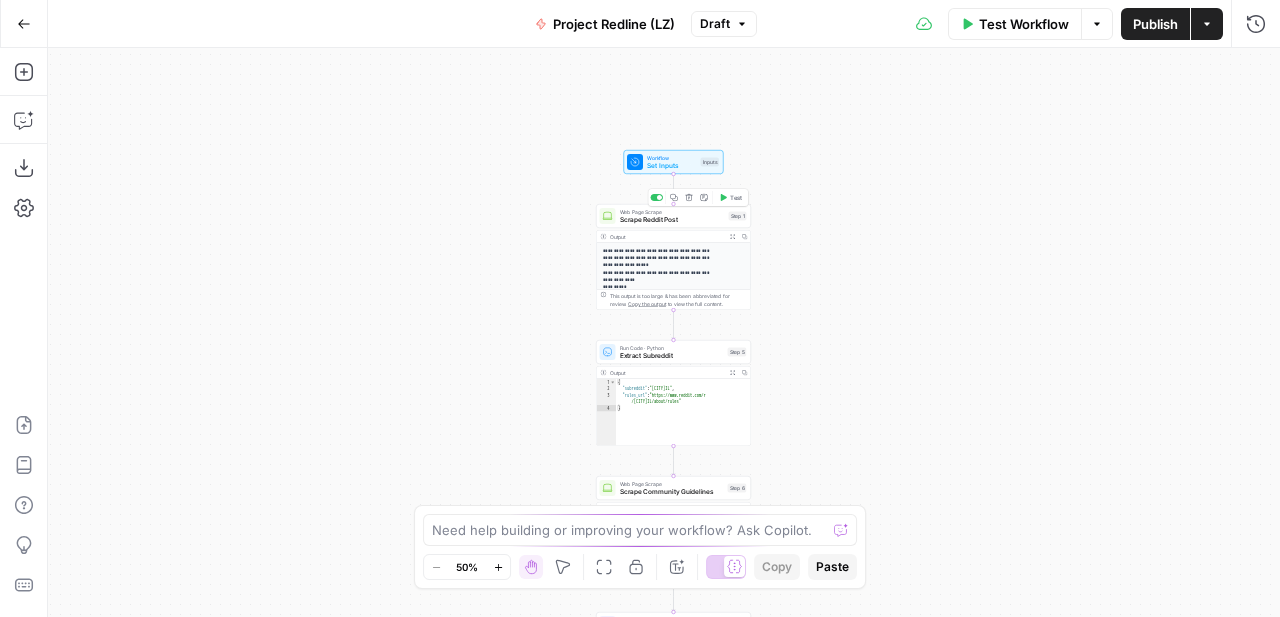 click on "Scrape Reddit Post" at bounding box center (672, 220) 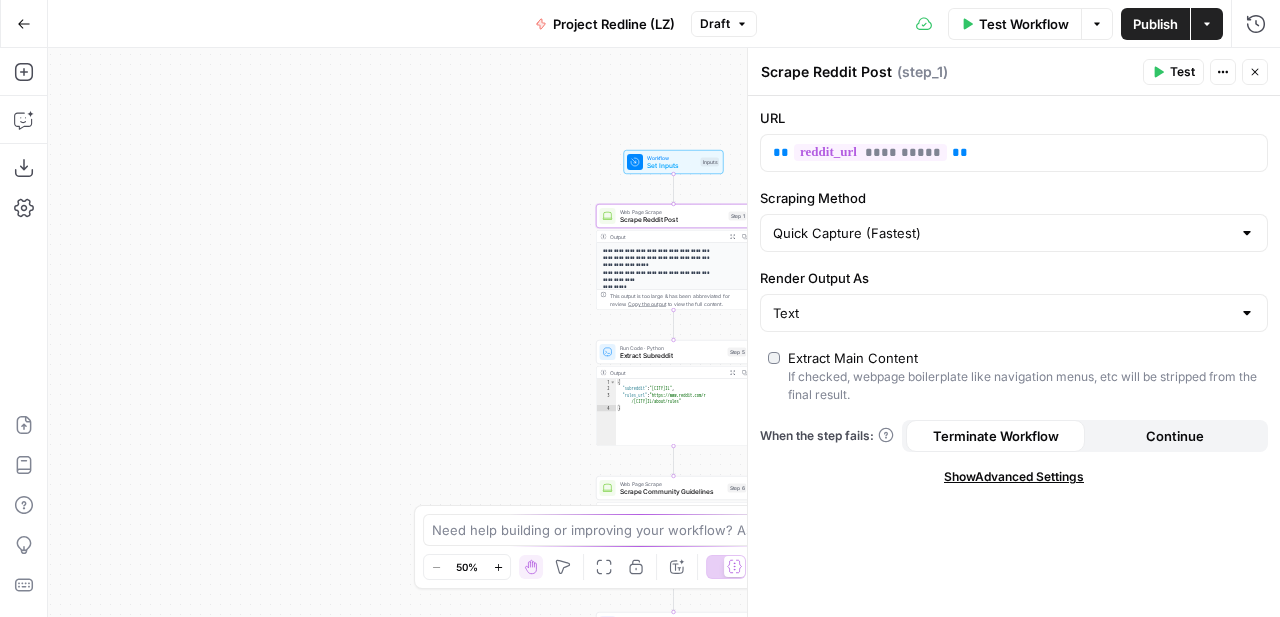 click on "Show  Advanced Settings" at bounding box center [1014, 477] 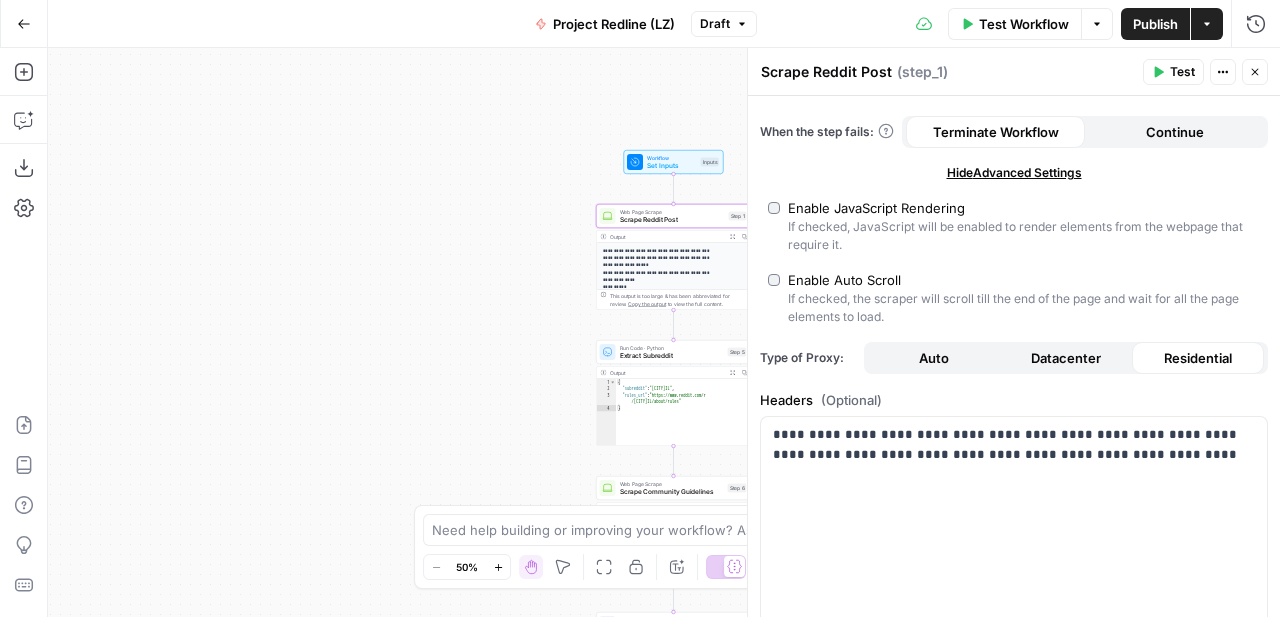 scroll, scrollTop: 352, scrollLeft: 0, axis: vertical 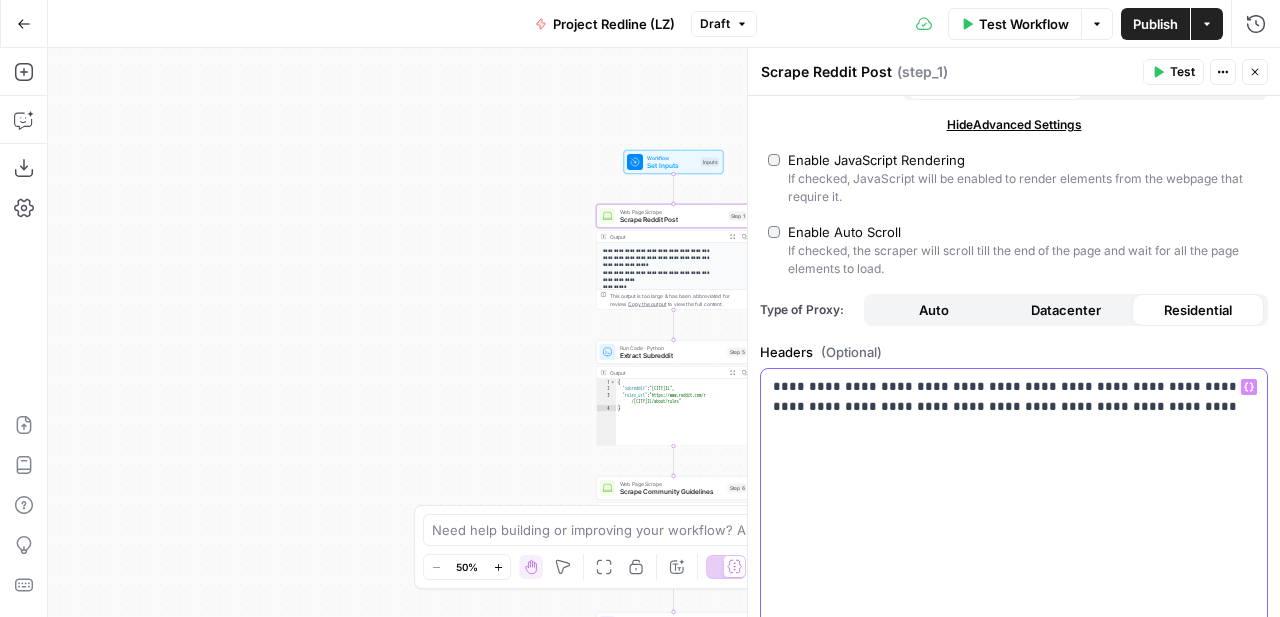 click on "**********" at bounding box center (1014, 397) 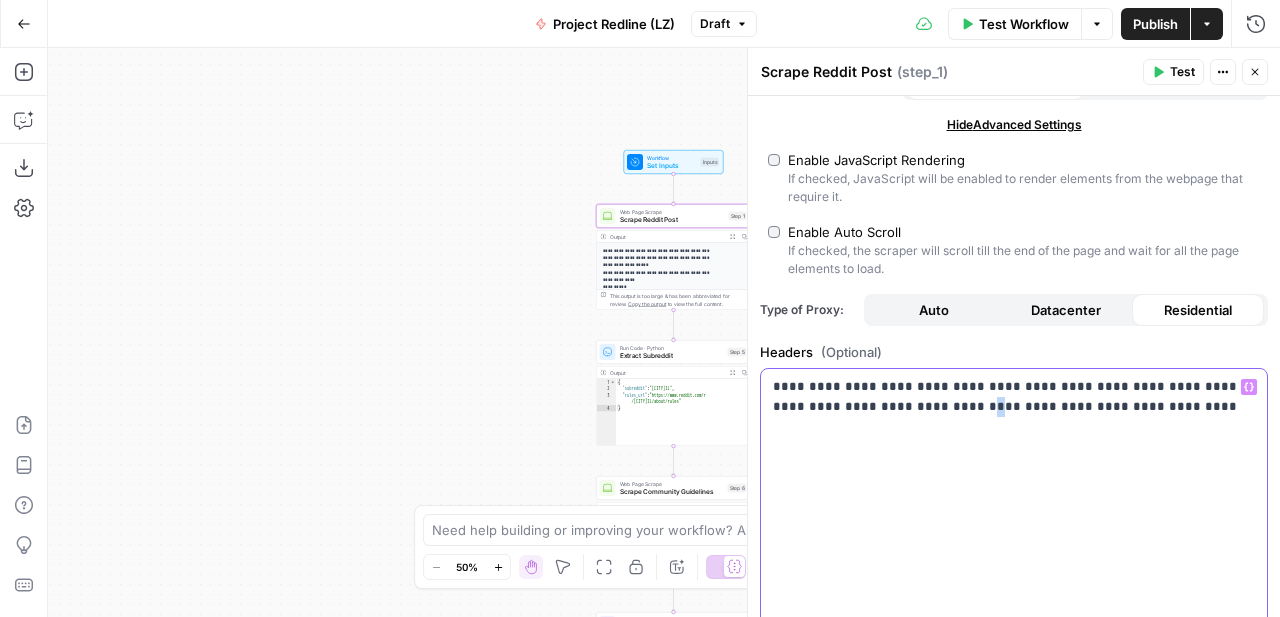 click on "**********" at bounding box center [1014, 397] 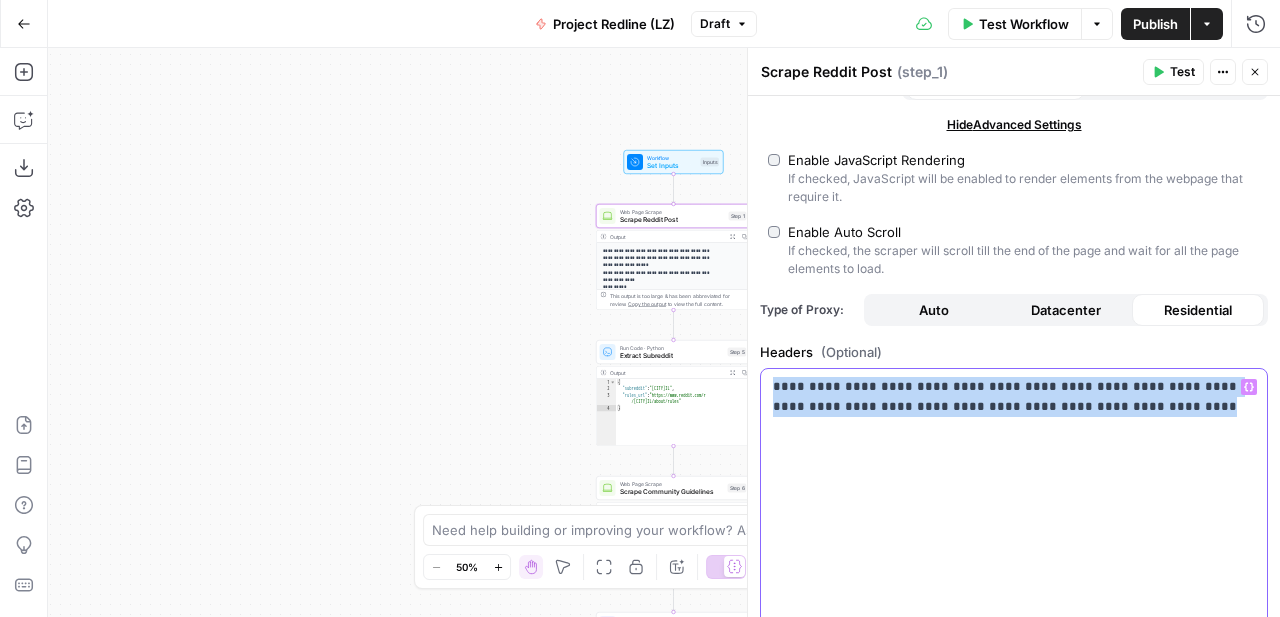 click on "**********" at bounding box center (1014, 397) 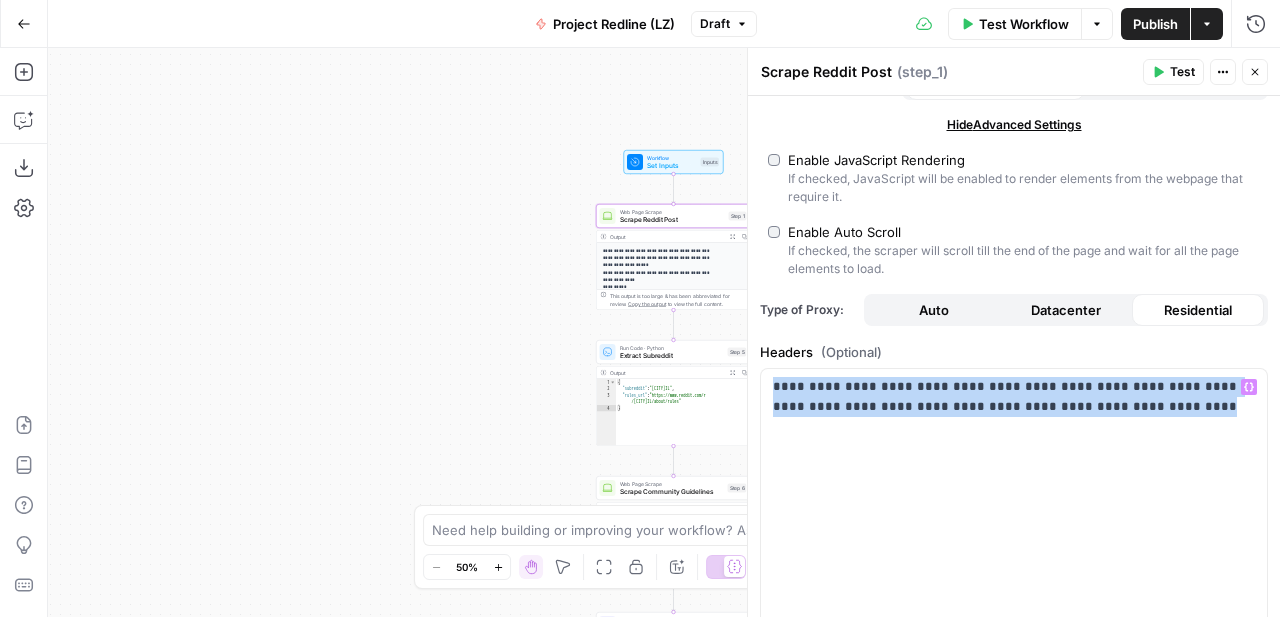 click on "Close" at bounding box center (1255, 72) 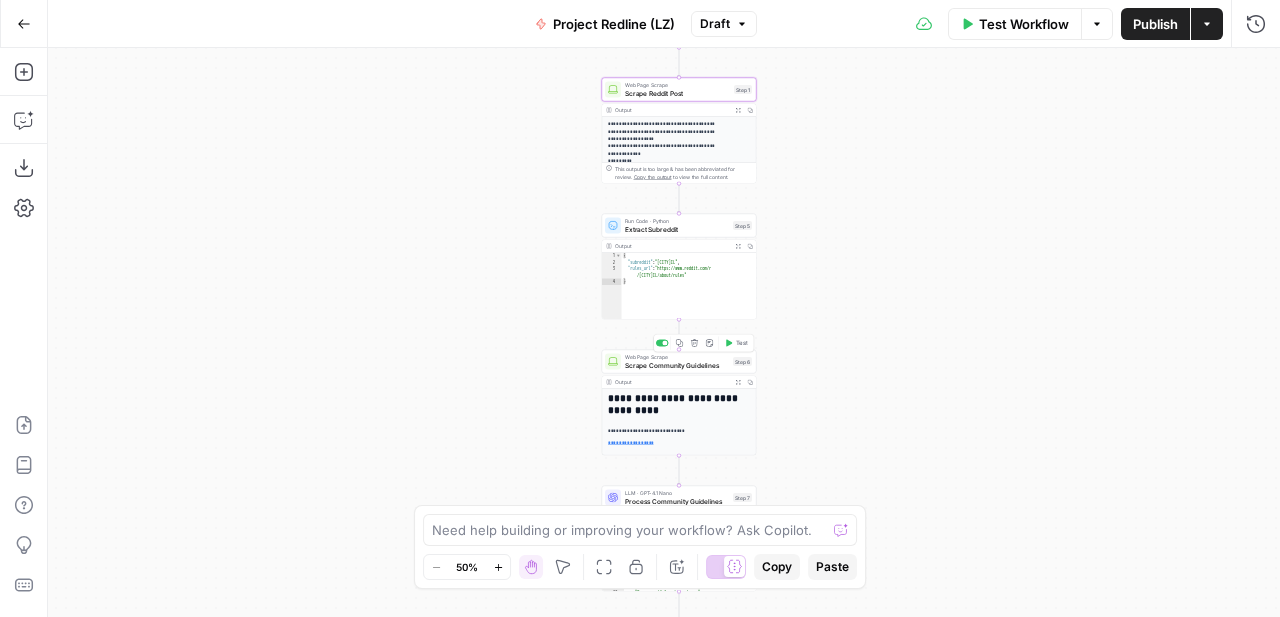 click on "Scrape Community Guidelines" at bounding box center [677, 365] 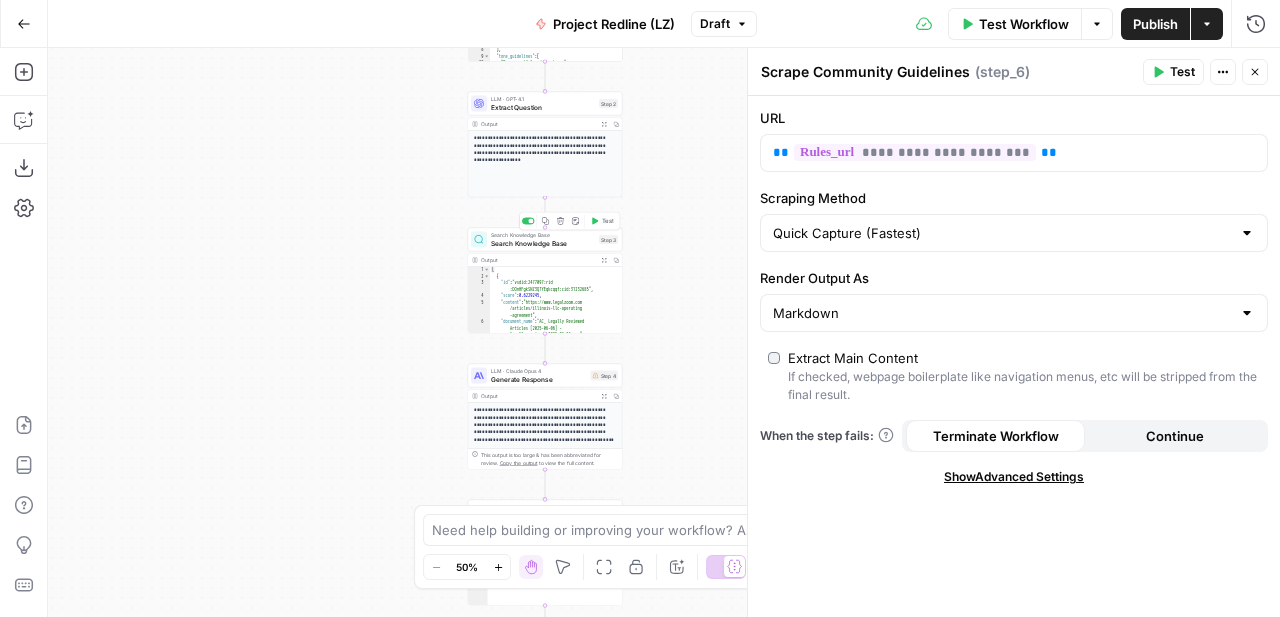 click on "Search Knowledge Base" at bounding box center [543, 243] 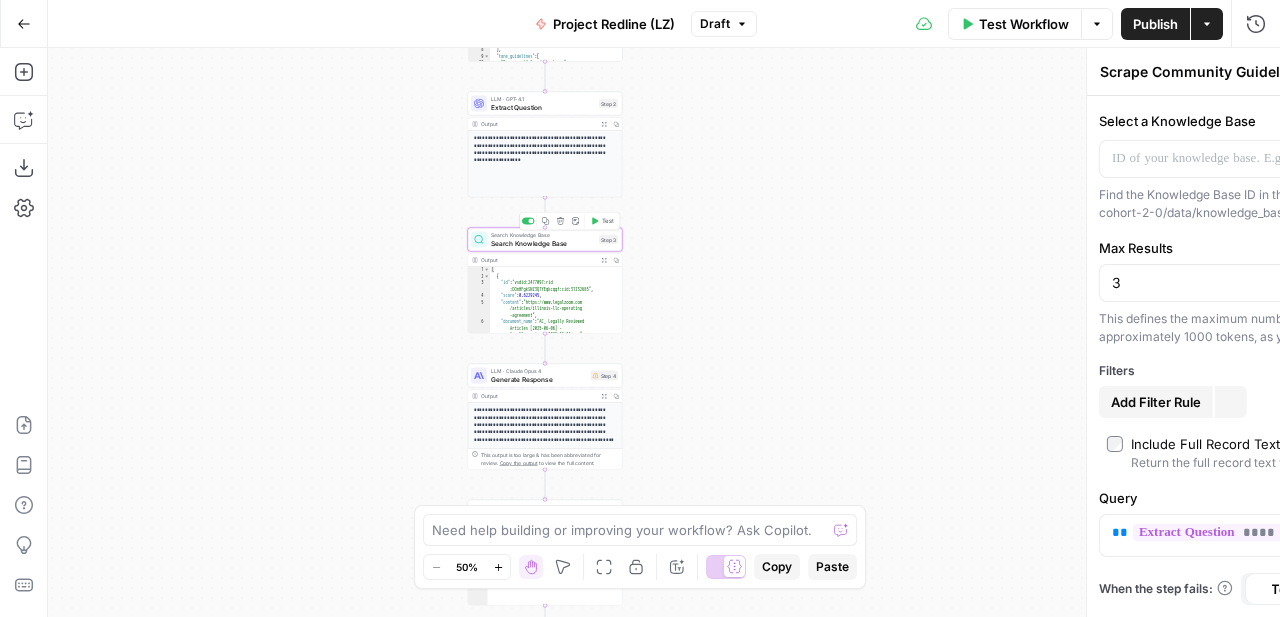 type on "Search Knowledge Base" 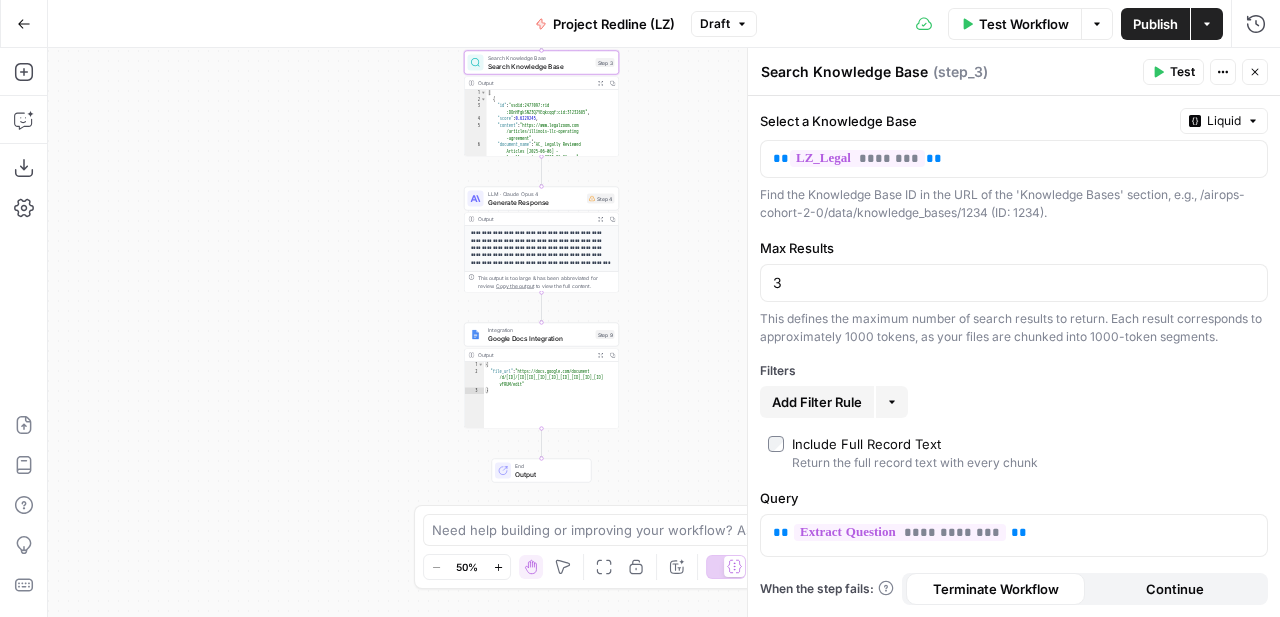 click 